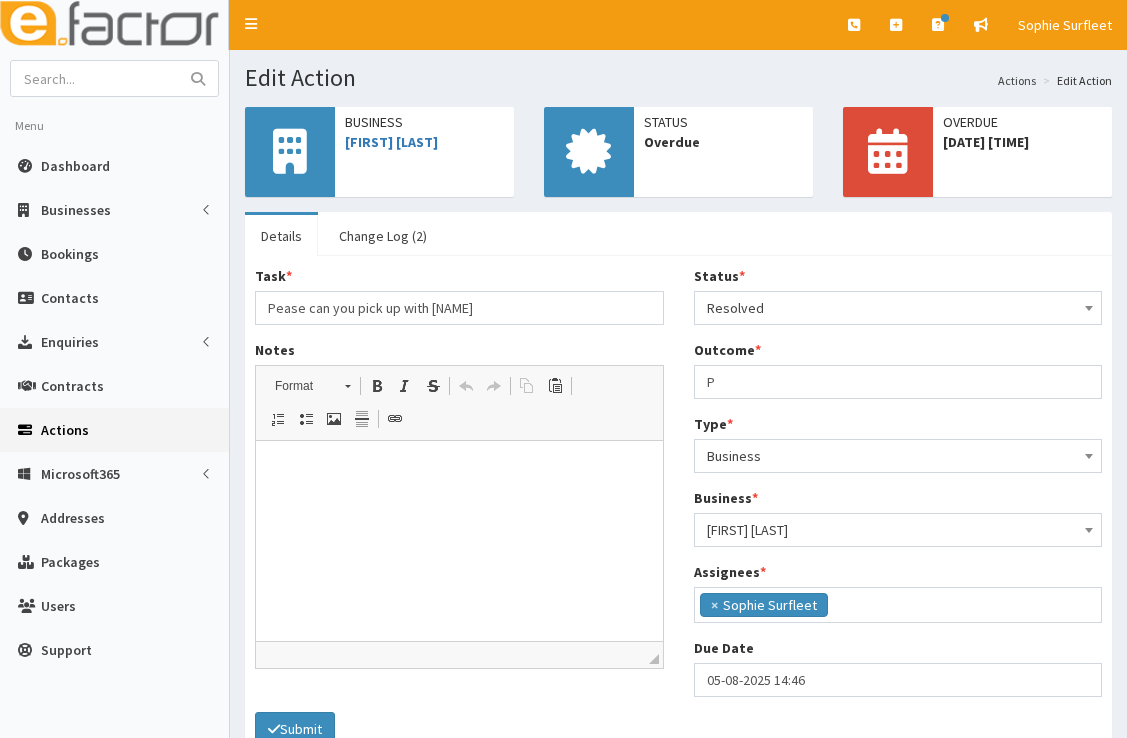 select on "3" 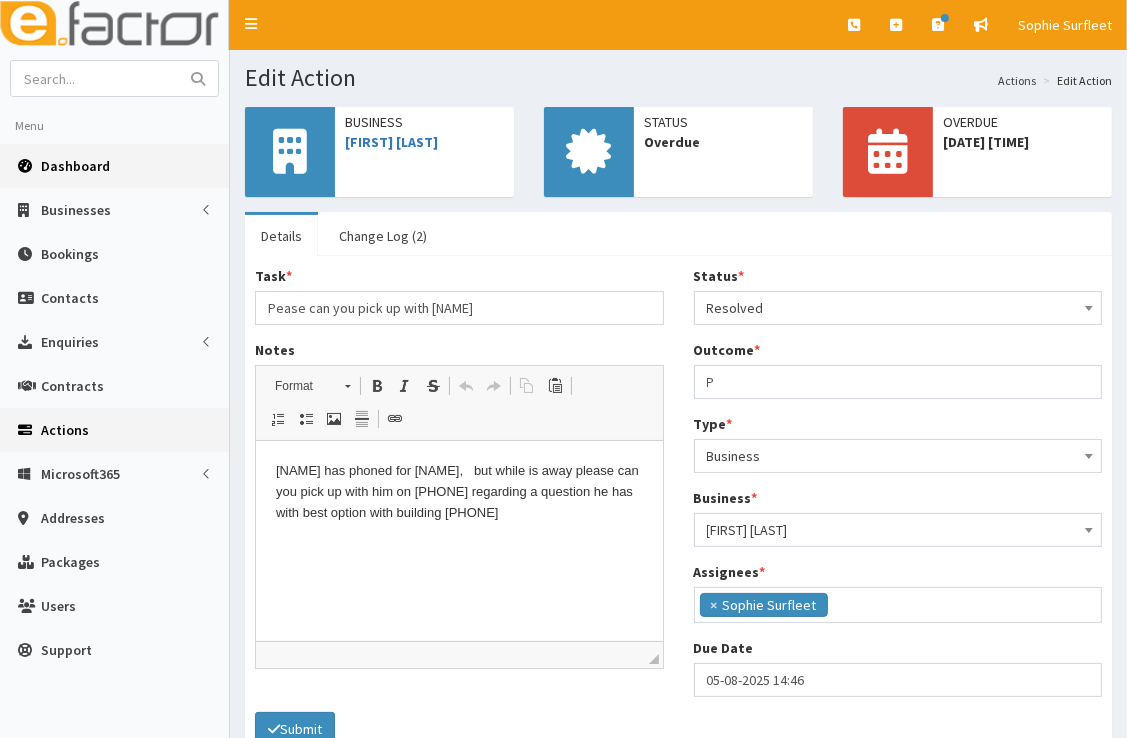 scroll, scrollTop: 0, scrollLeft: 0, axis: both 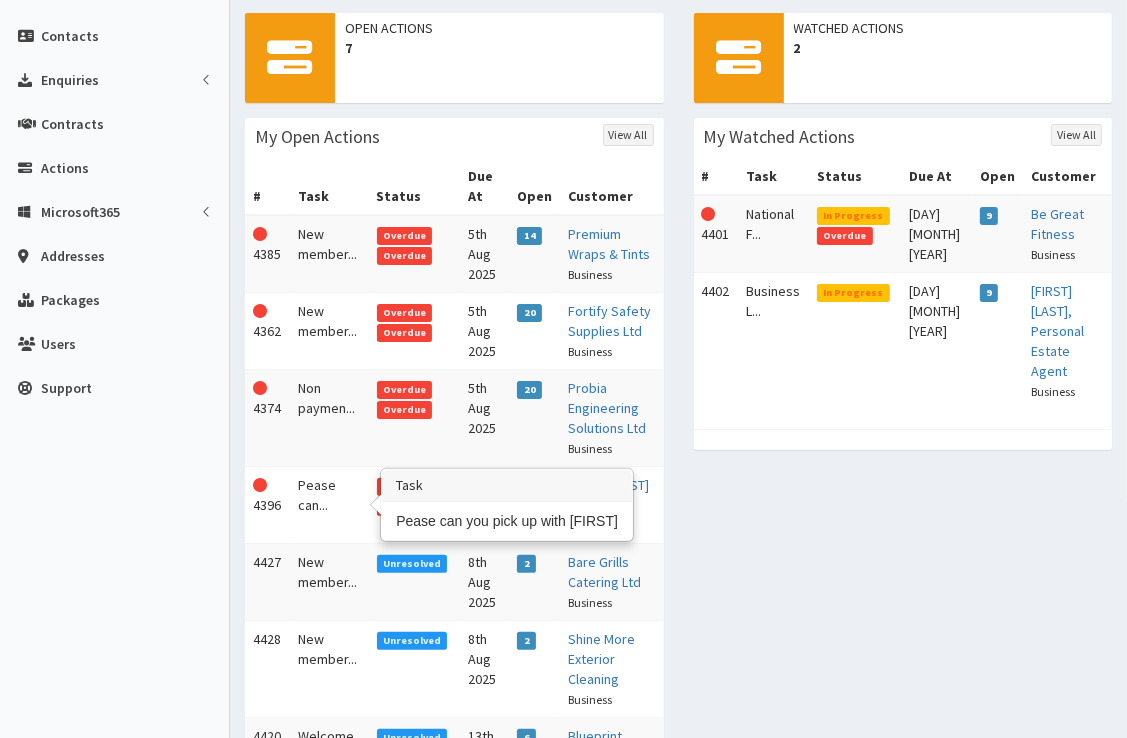click on "Pease can..." at bounding box center [329, 505] 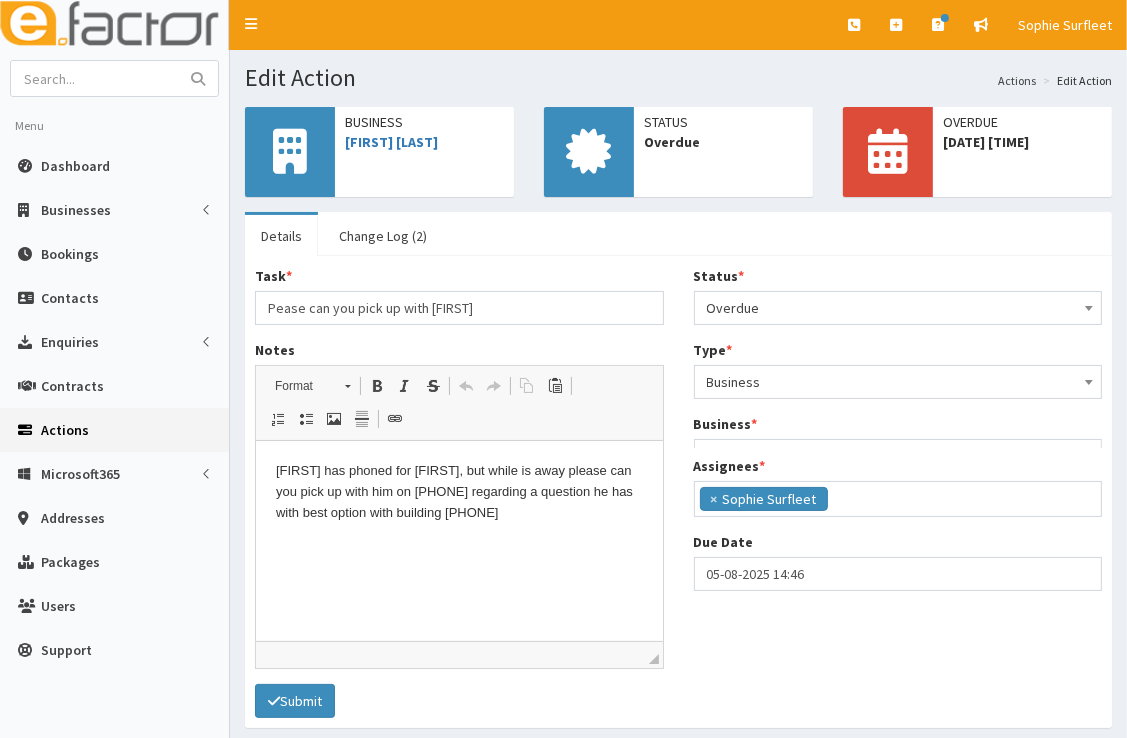 scroll, scrollTop: 0, scrollLeft: 0, axis: both 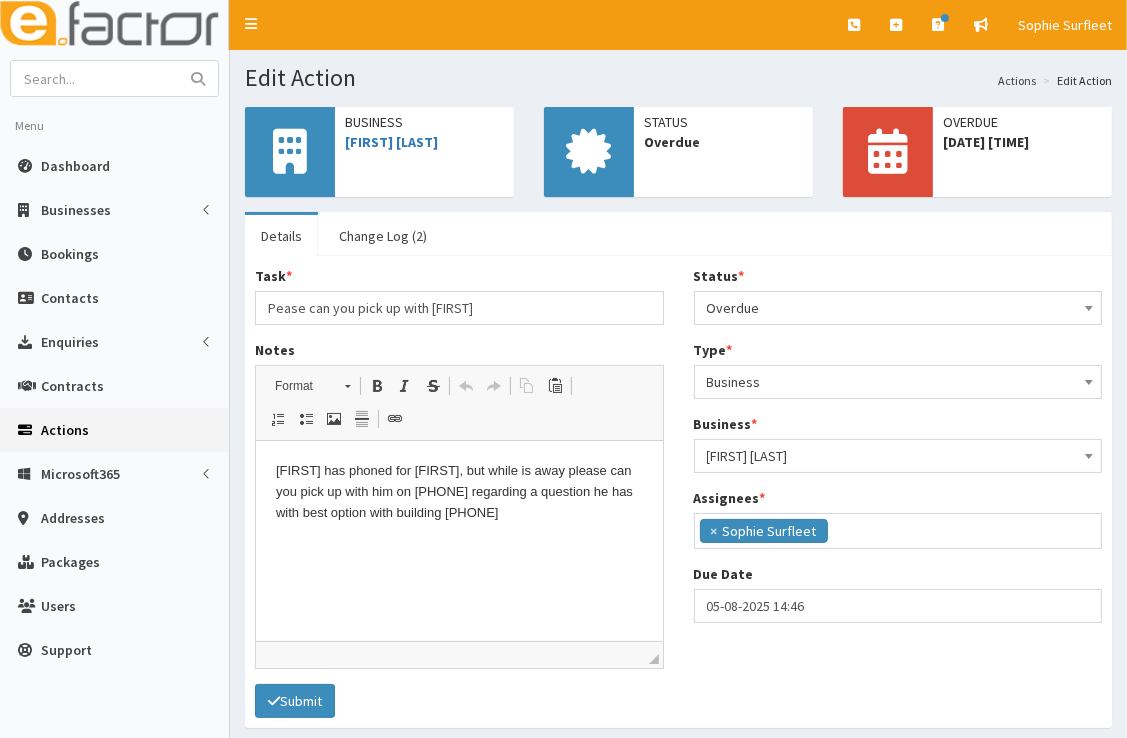 click on "Overdue" at bounding box center [898, 308] 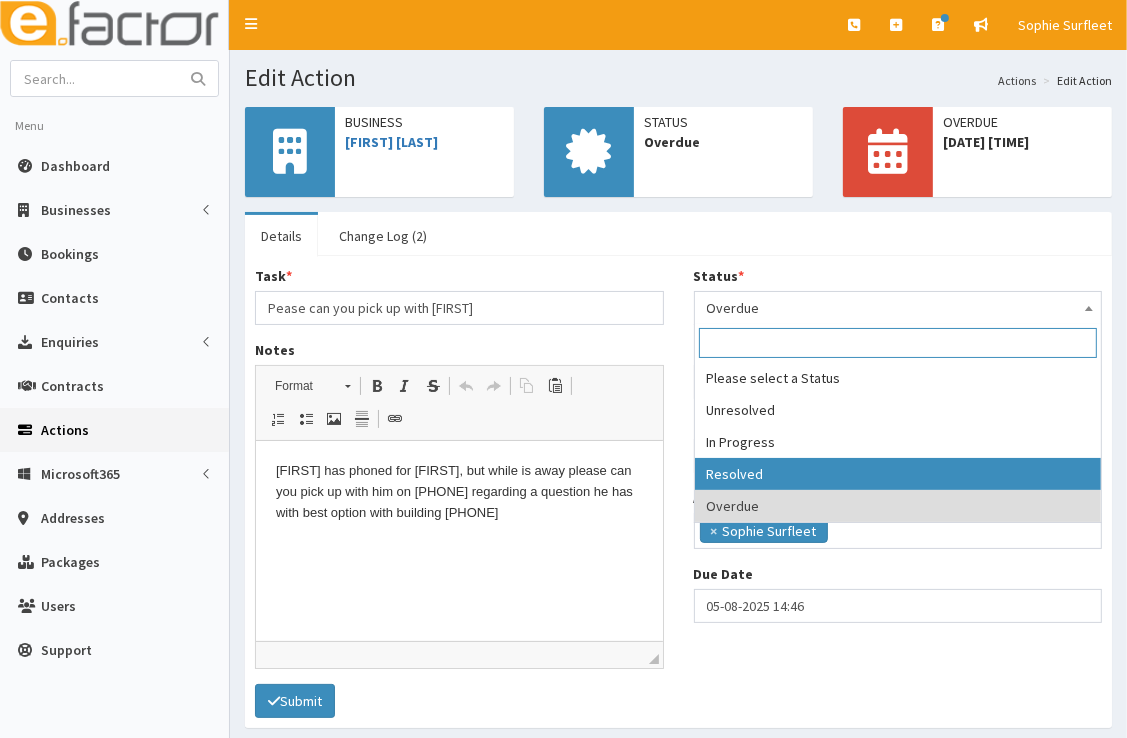 select on "3" 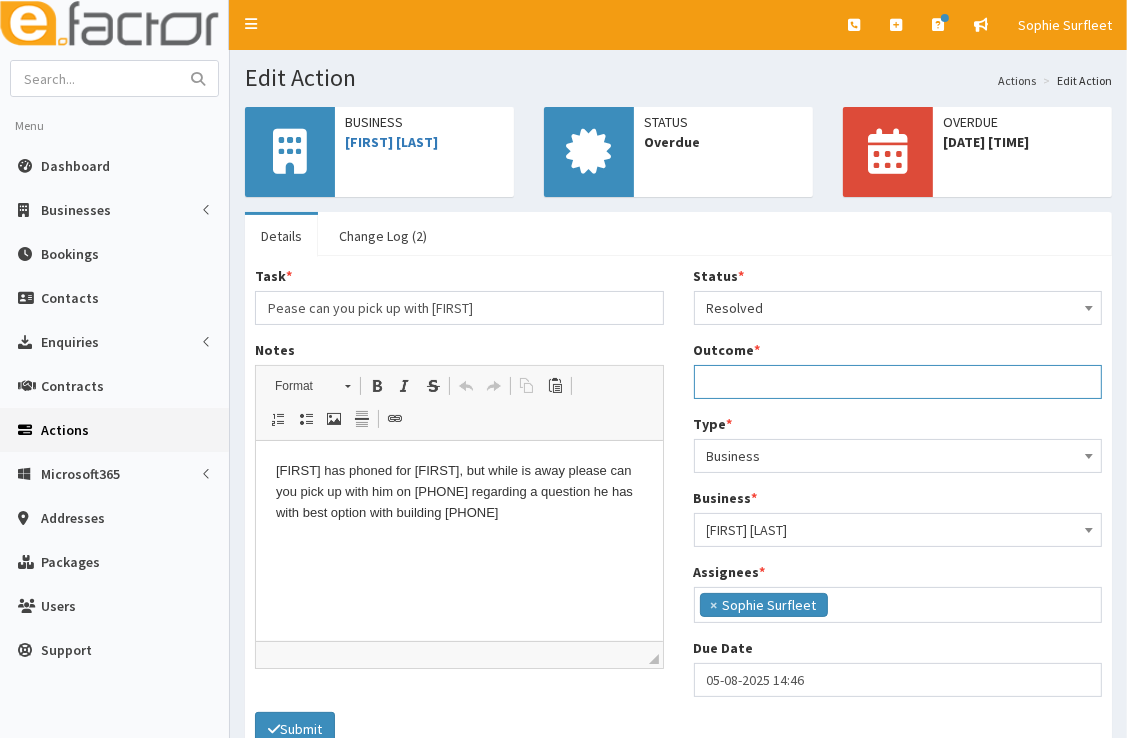 click on "Outcome  *" at bounding box center (898, 382) 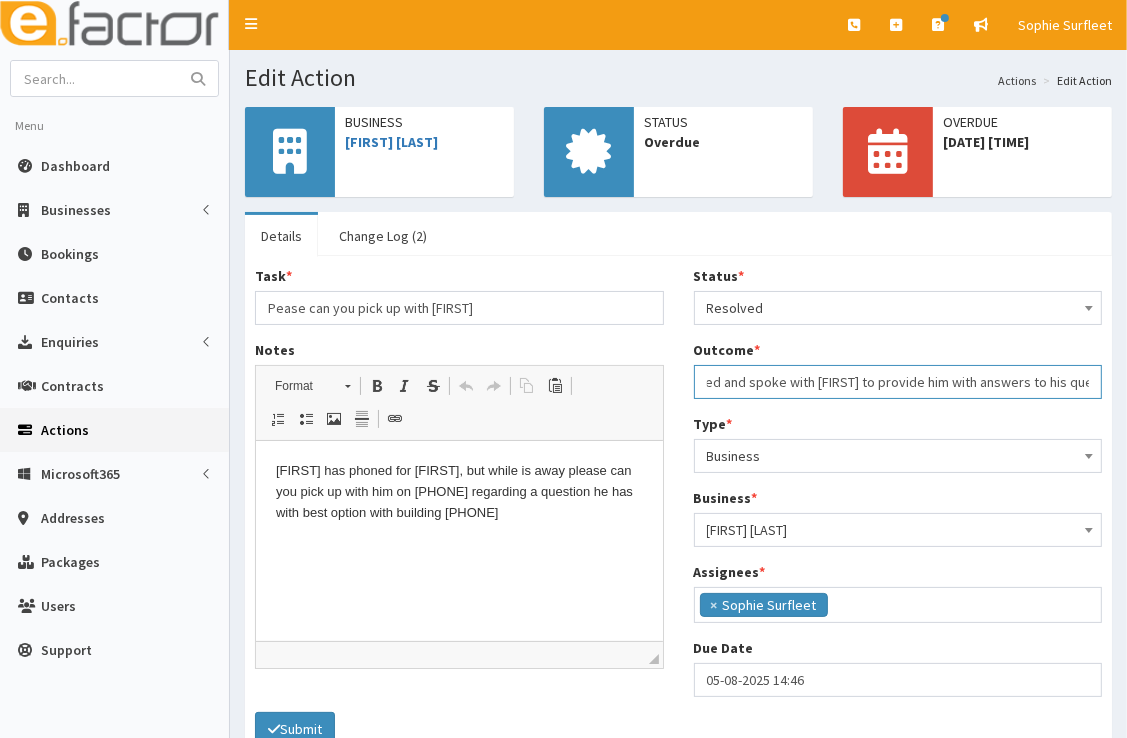 scroll, scrollTop: 0, scrollLeft: 141, axis: horizontal 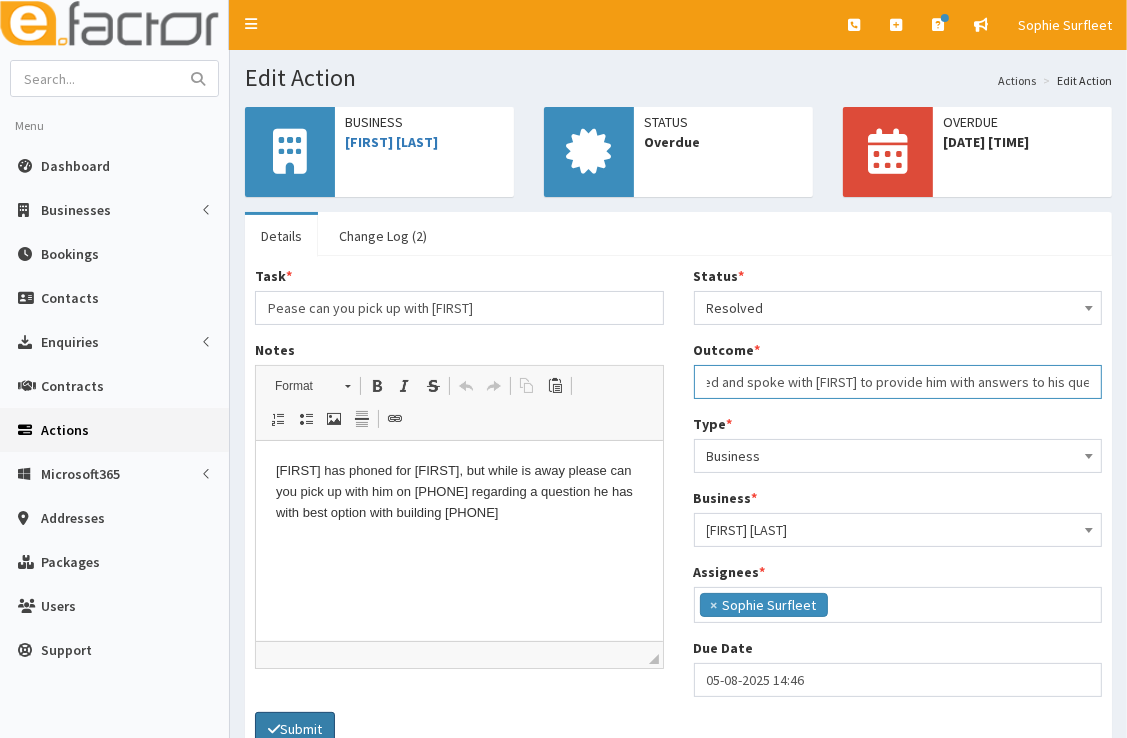 type on "Paul and I both emailed and spoke with Matthew to provide him with answers to his query." 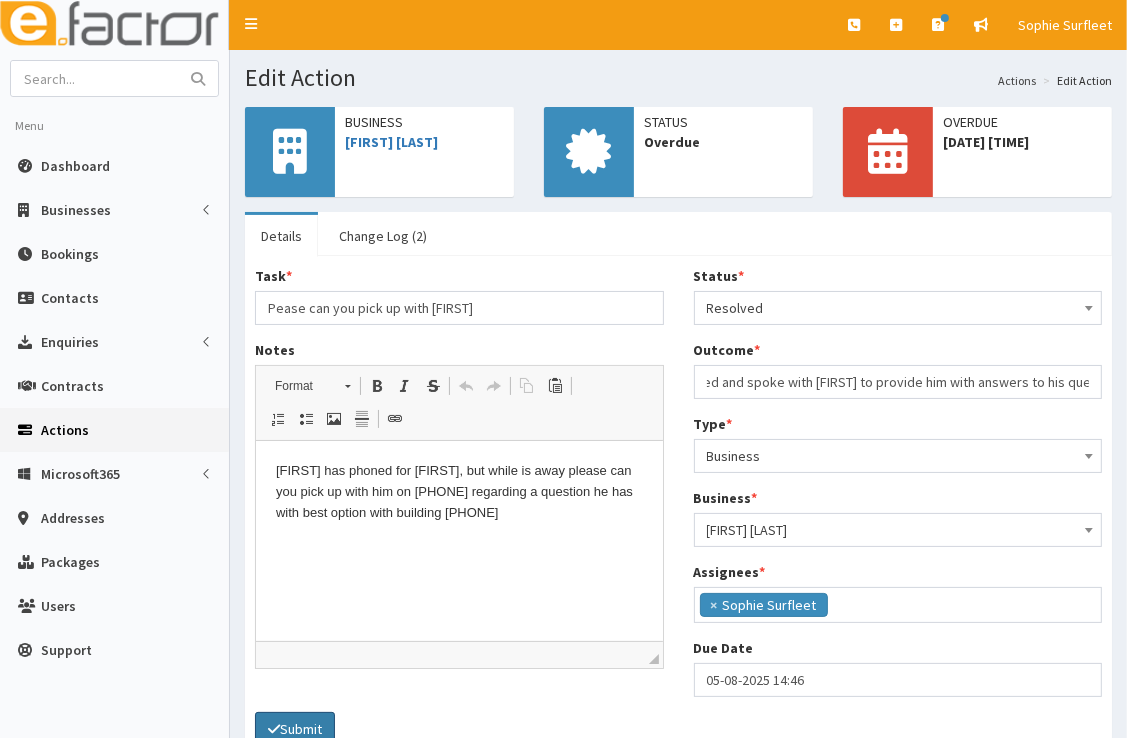 scroll, scrollTop: 0, scrollLeft: 0, axis: both 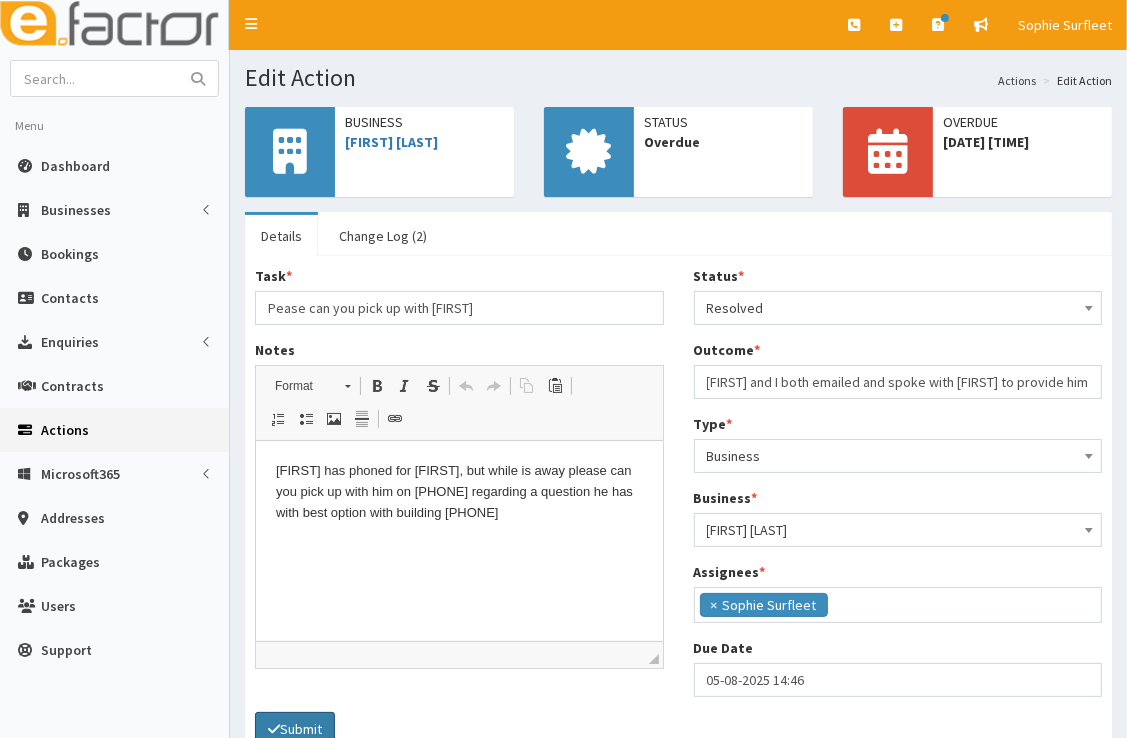 click at bounding box center [274, 729] 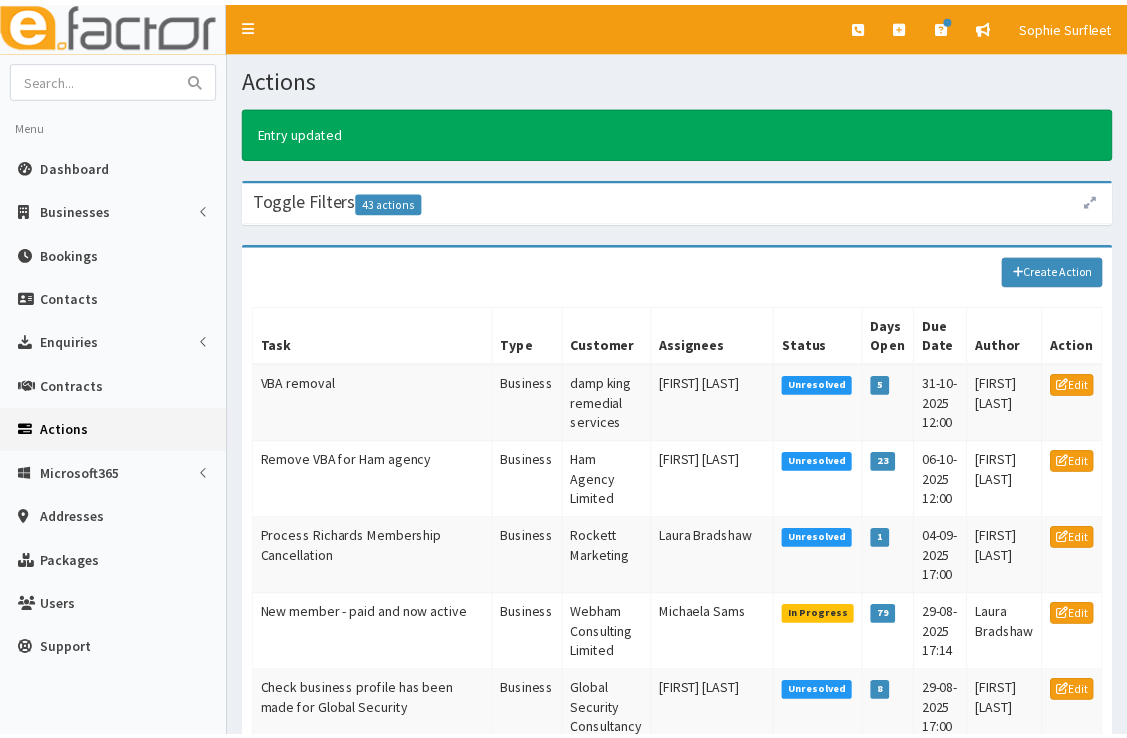 scroll, scrollTop: 0, scrollLeft: 0, axis: both 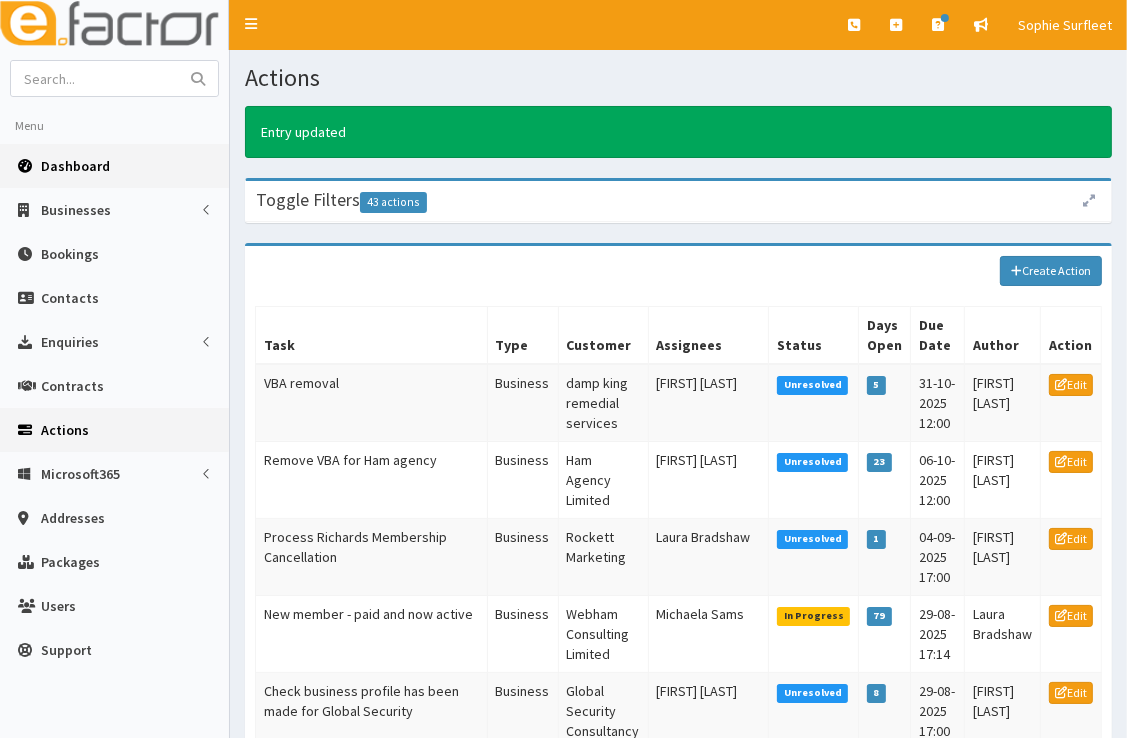 click on "Dashboard" at bounding box center [75, 166] 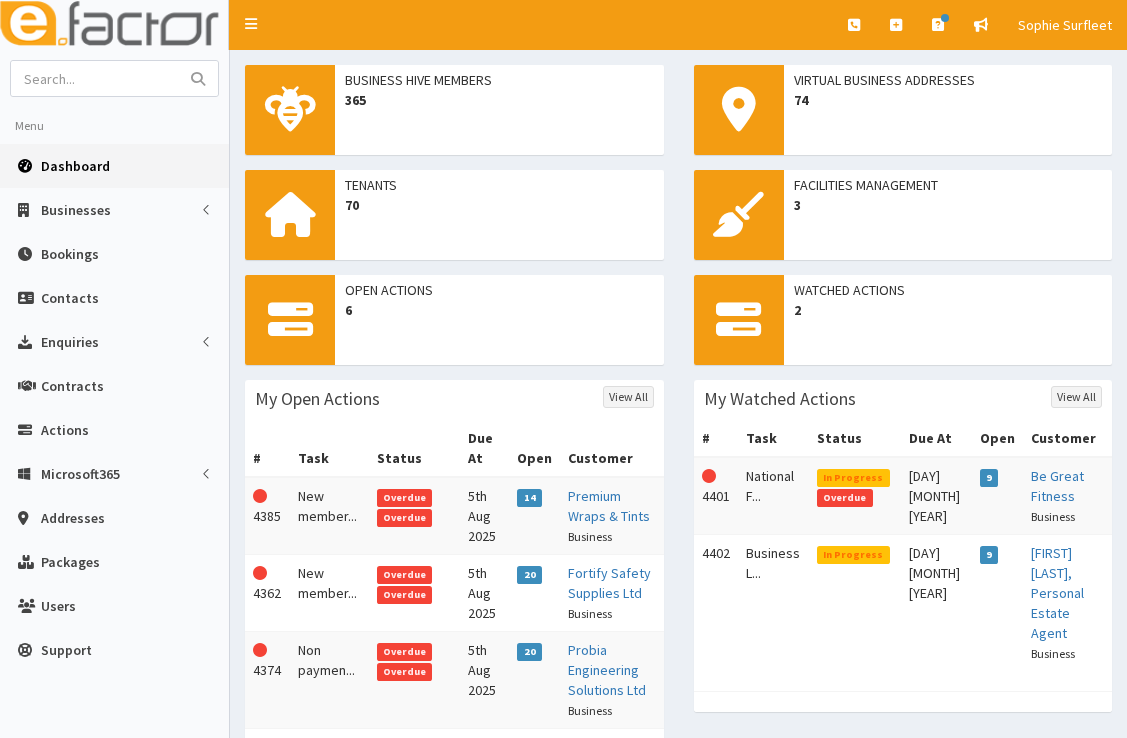 scroll, scrollTop: 0, scrollLeft: 0, axis: both 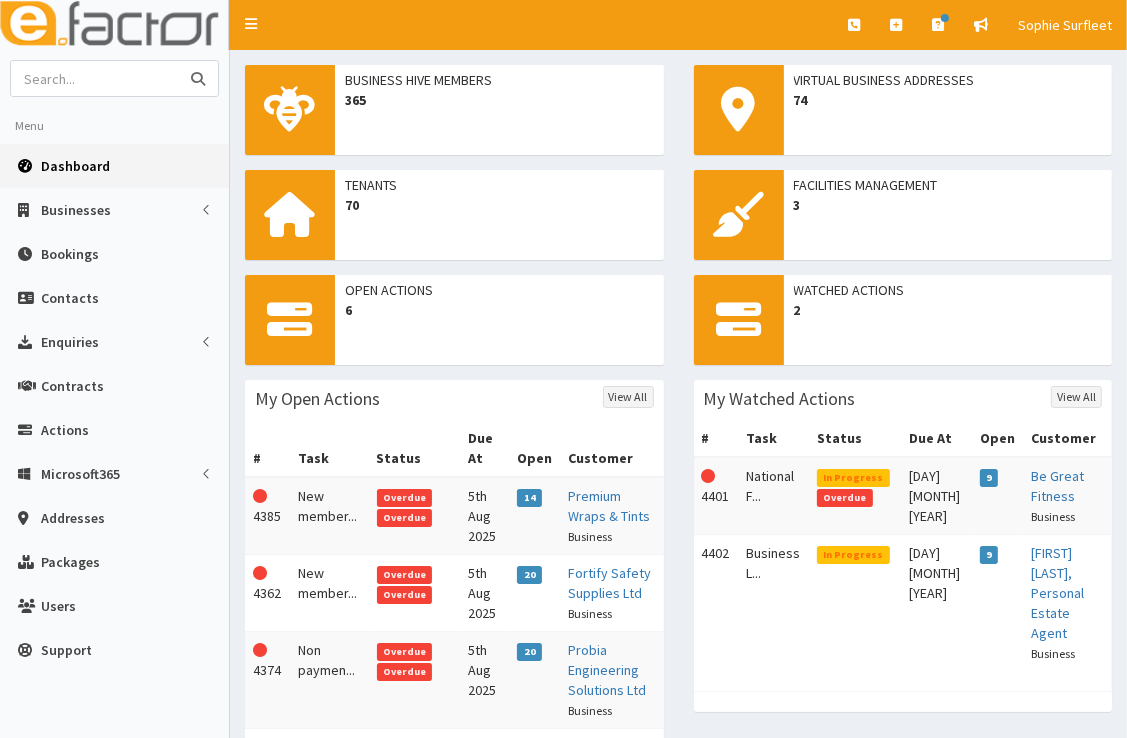 click at bounding box center [95, 78] 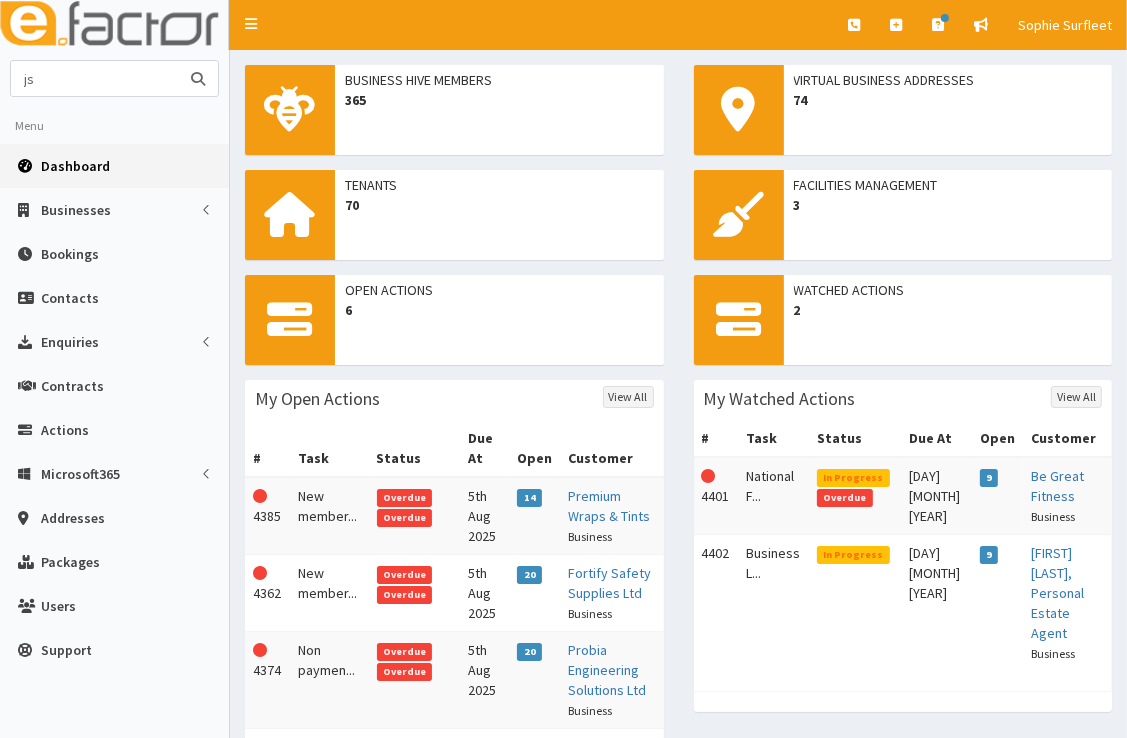 type on "js" 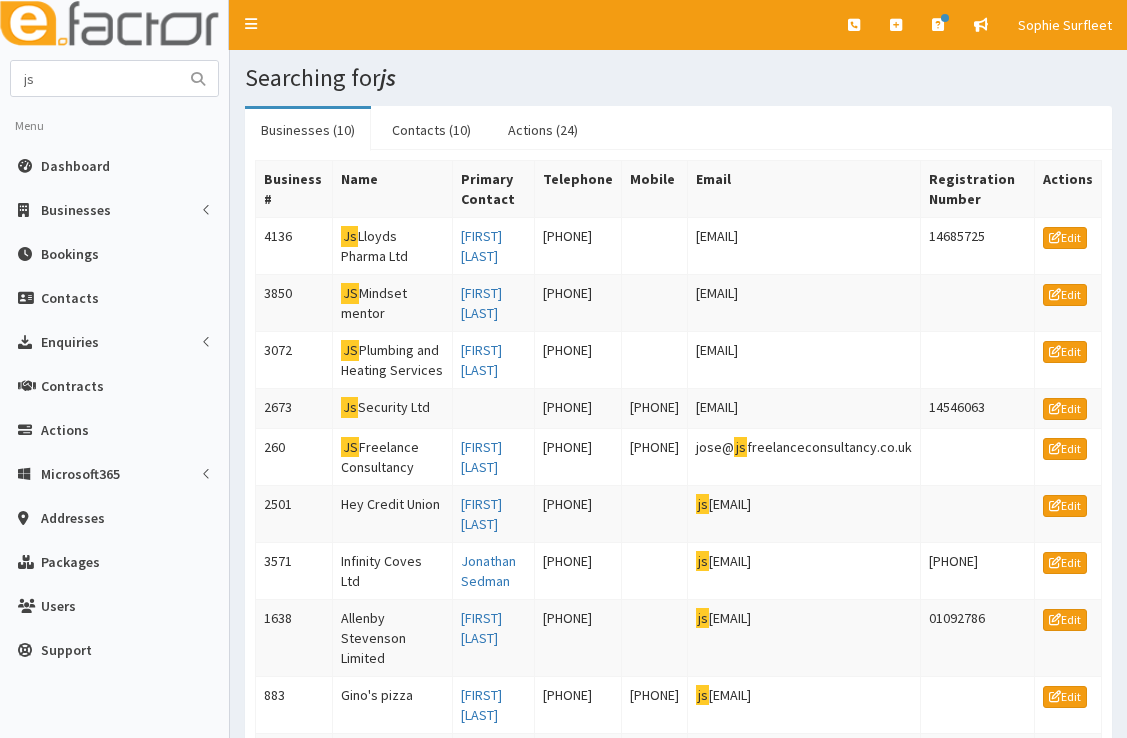 scroll, scrollTop: 0, scrollLeft: 0, axis: both 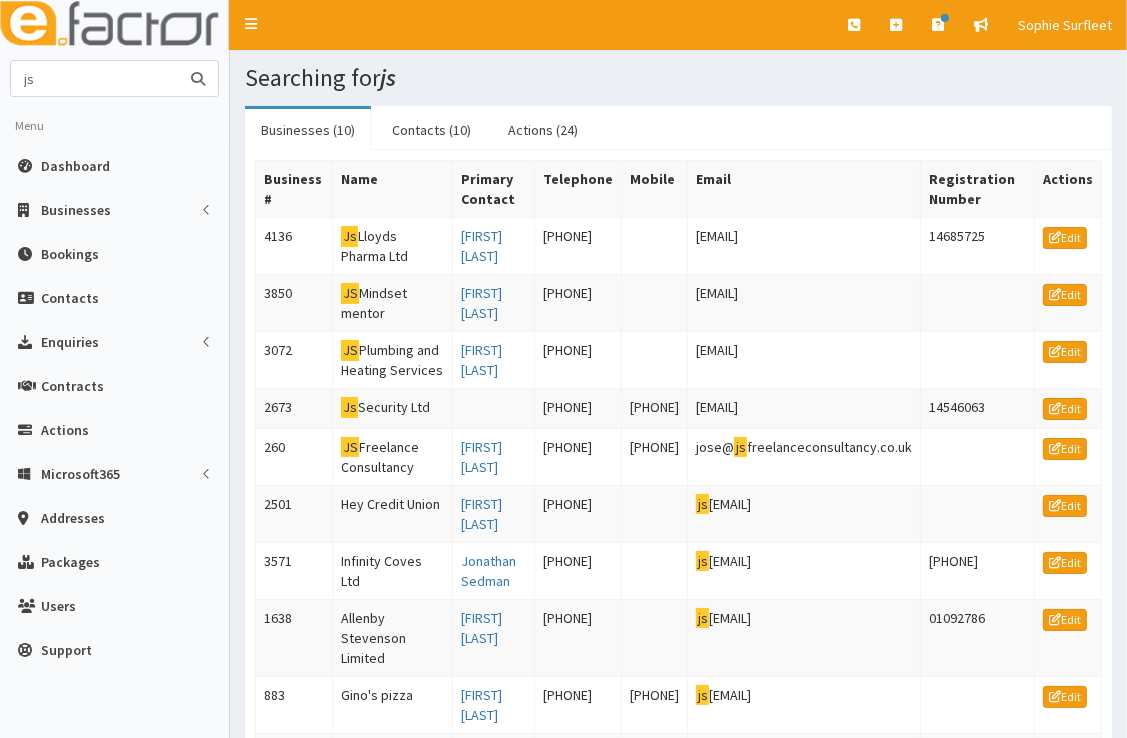 drag, startPoint x: 104, startPoint y: 85, endPoint x: 1, endPoint y: 77, distance: 103.31021 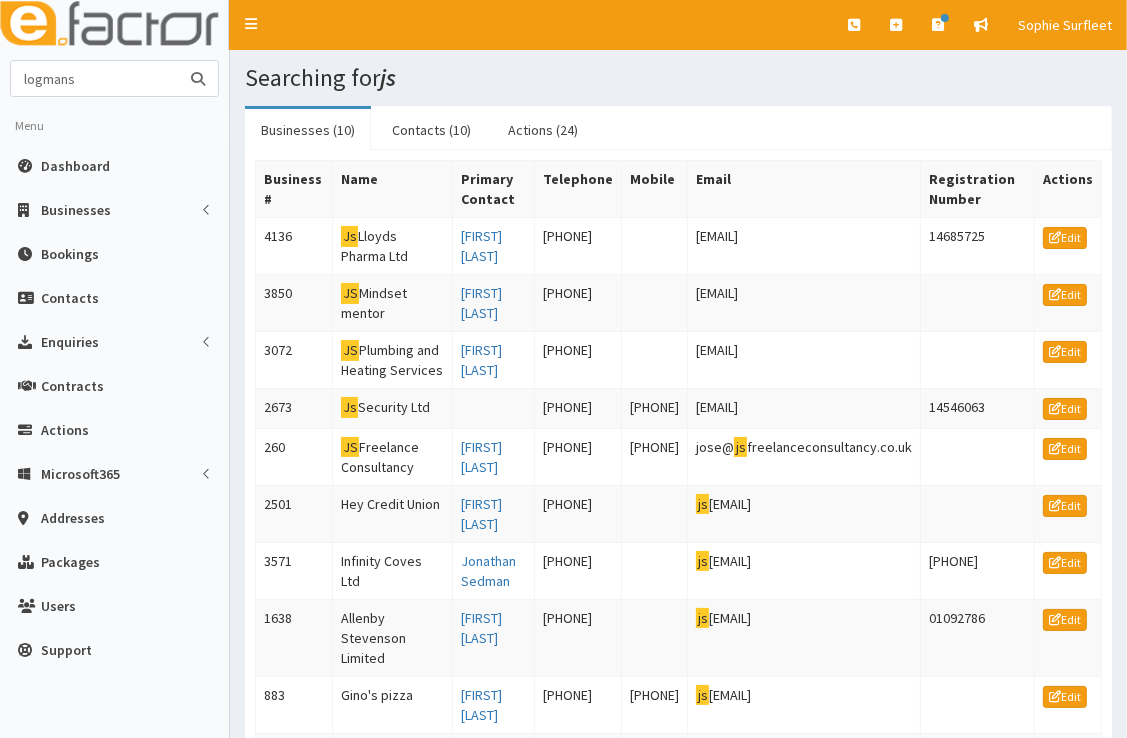 type on "logmans" 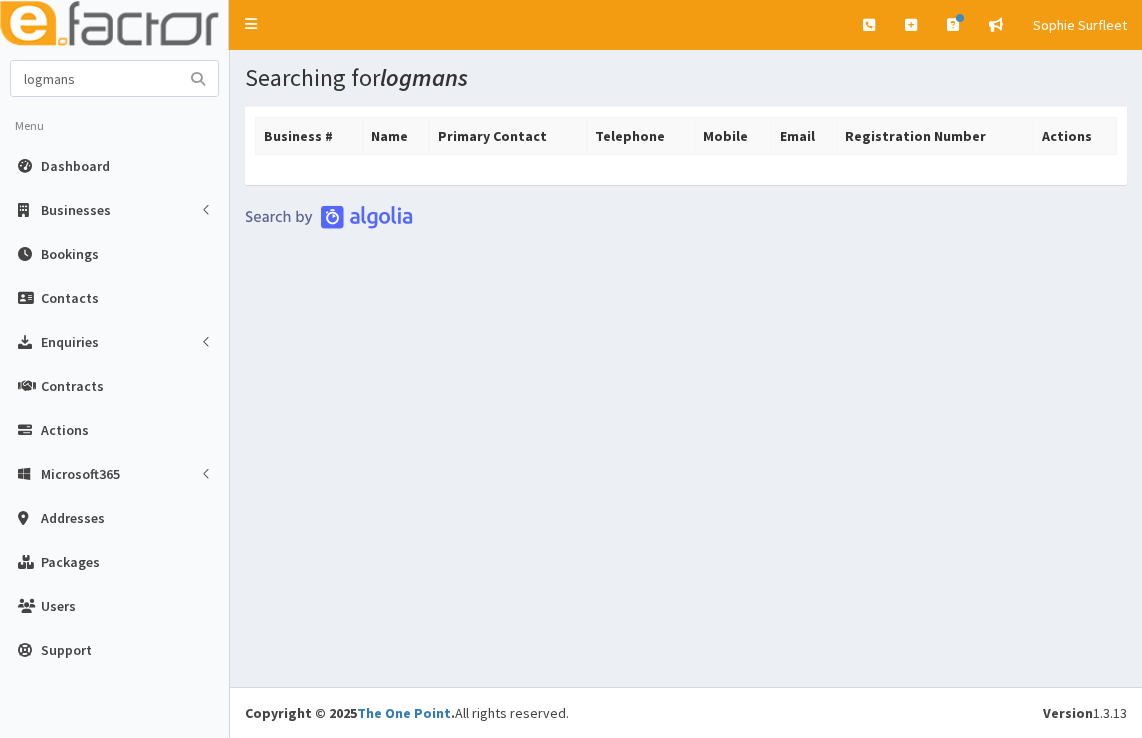 scroll, scrollTop: 0, scrollLeft: 0, axis: both 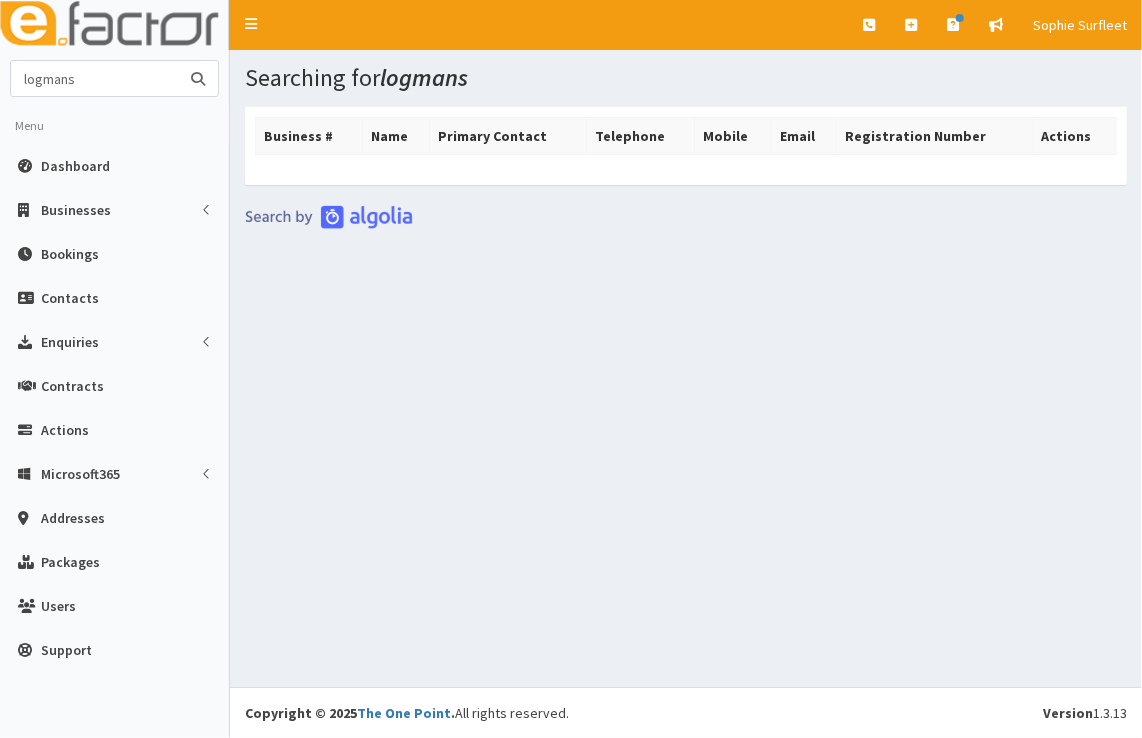 click on "logmans" at bounding box center (95, 78) 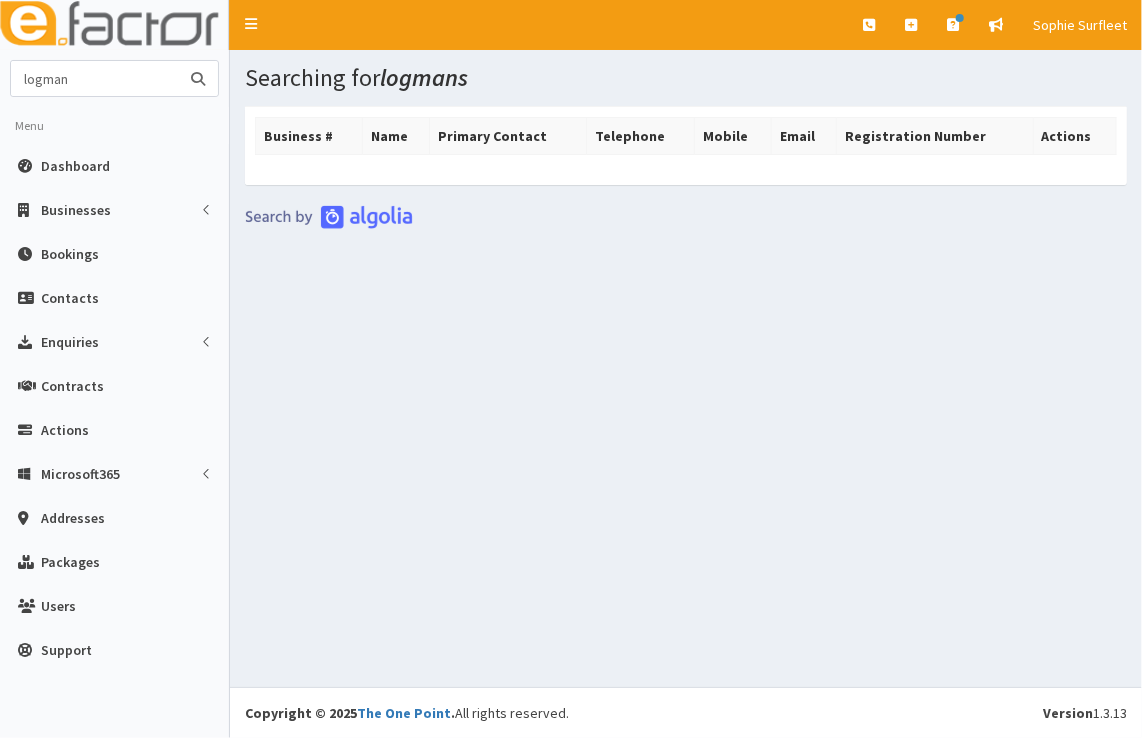 type on "logman" 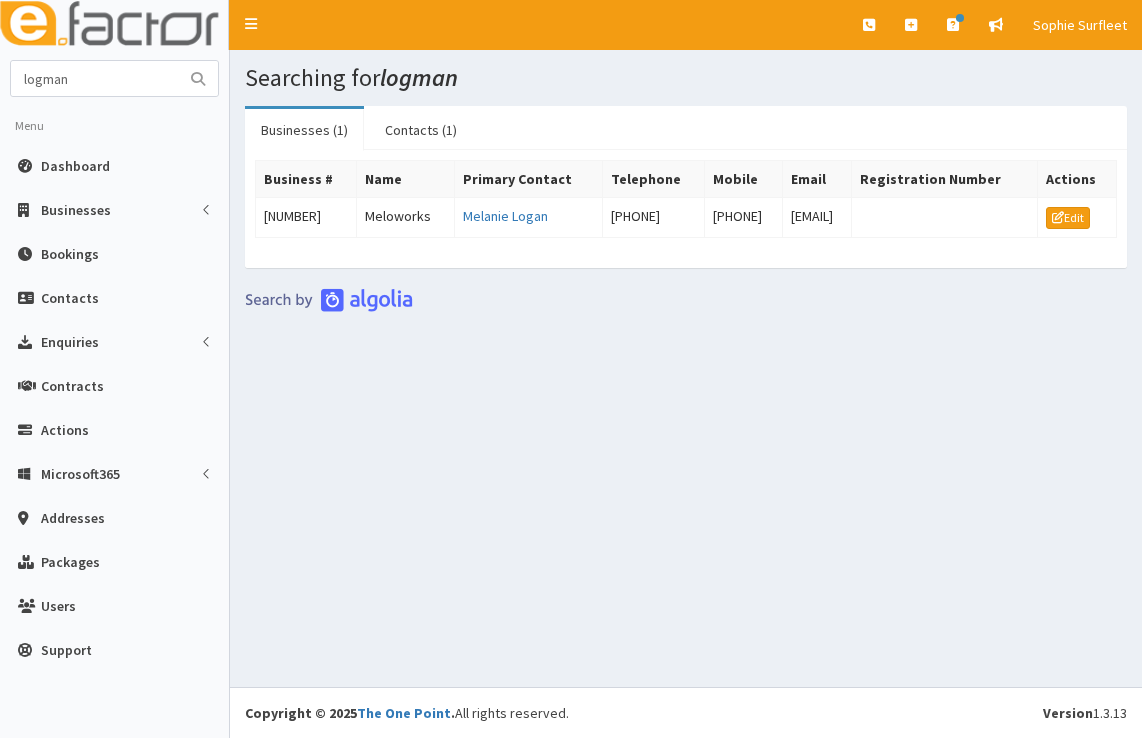 scroll, scrollTop: 0, scrollLeft: 0, axis: both 